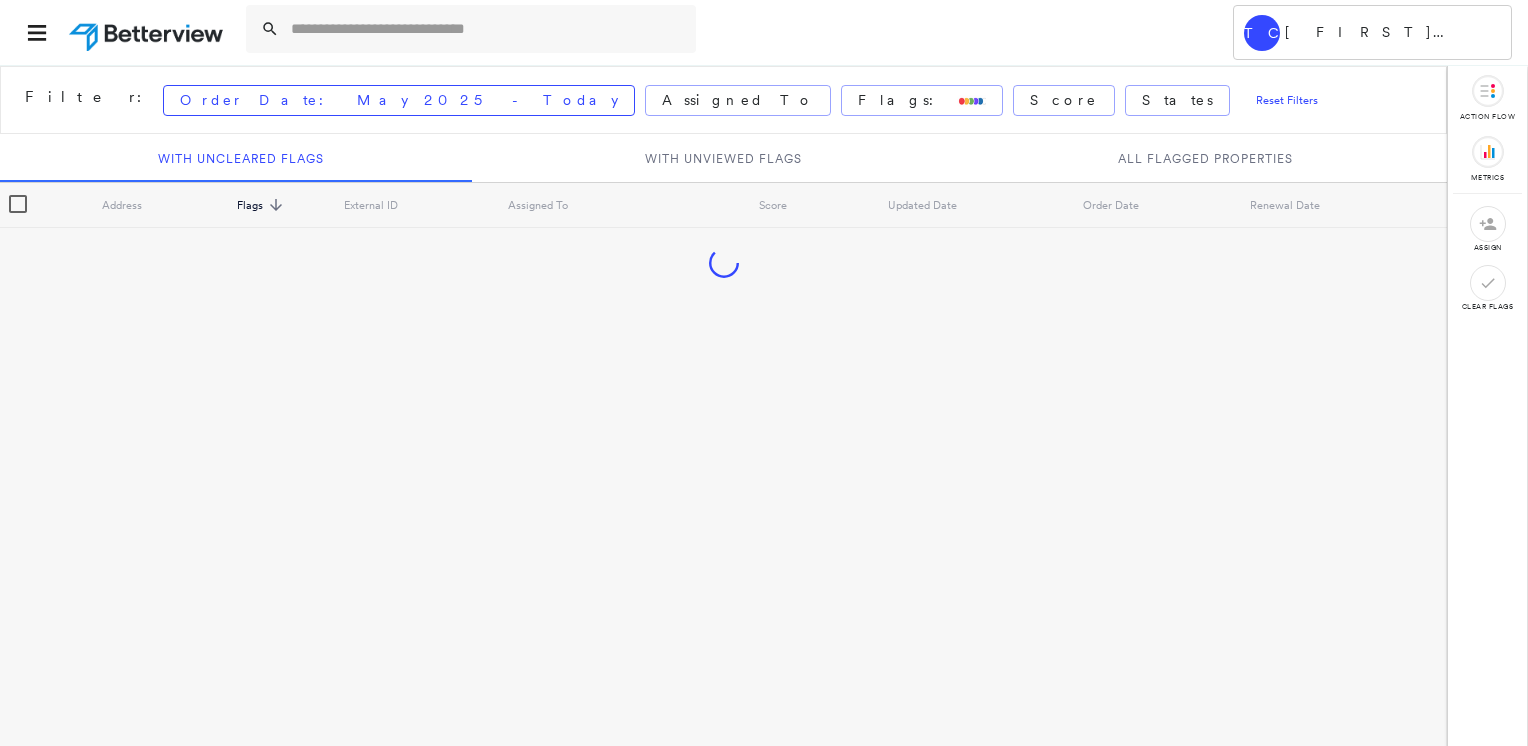 scroll, scrollTop: 0, scrollLeft: 0, axis: both 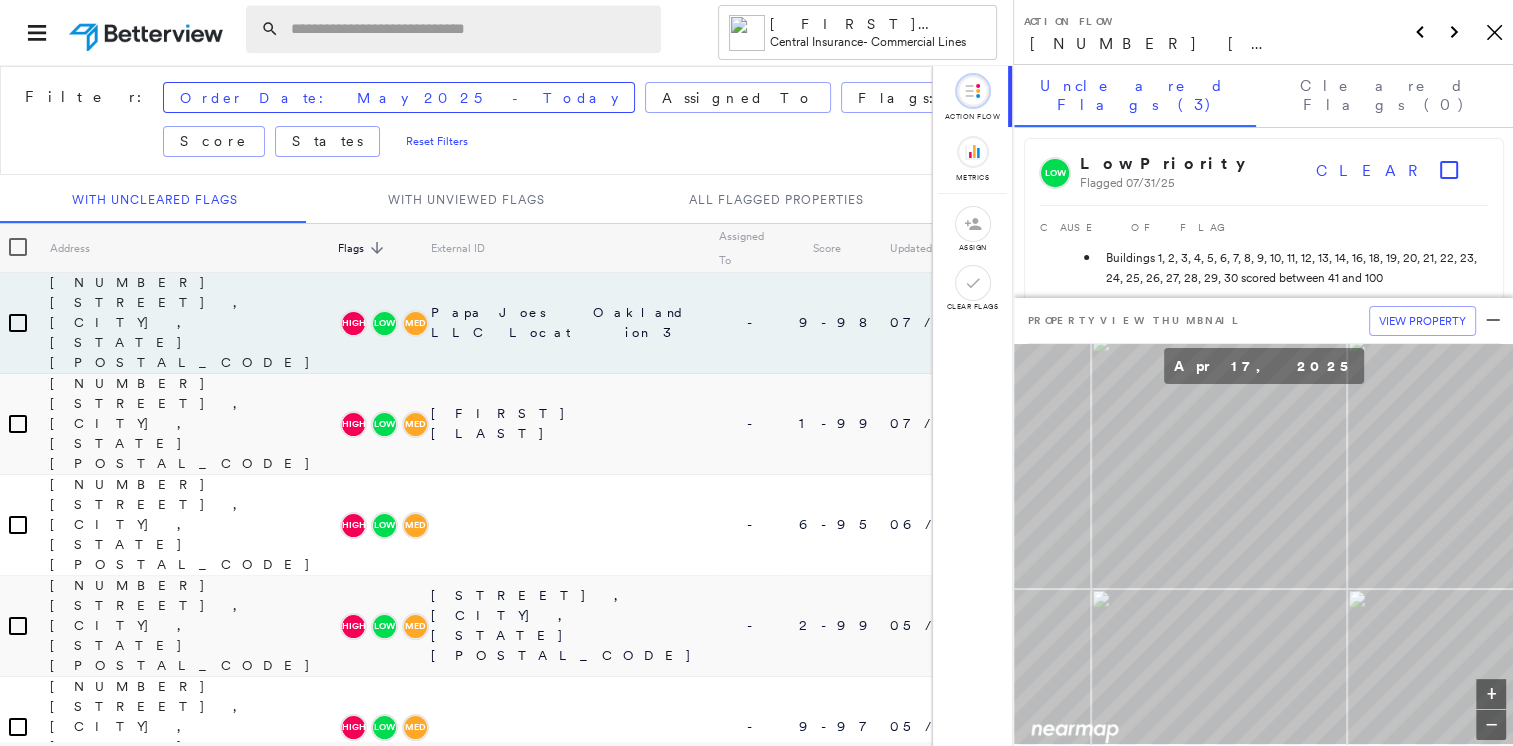 paste on "**********" 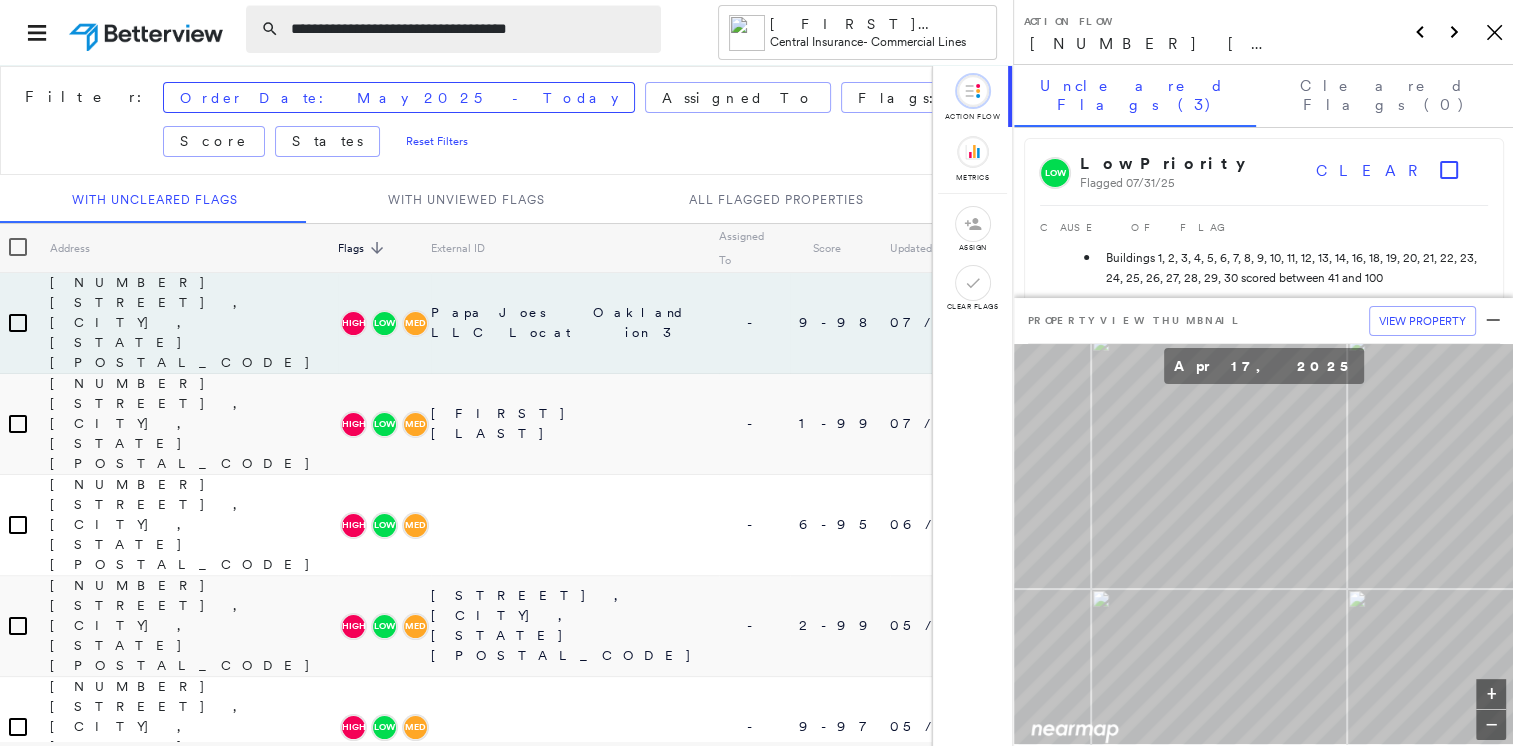 click on "**********" at bounding box center (470, 29) 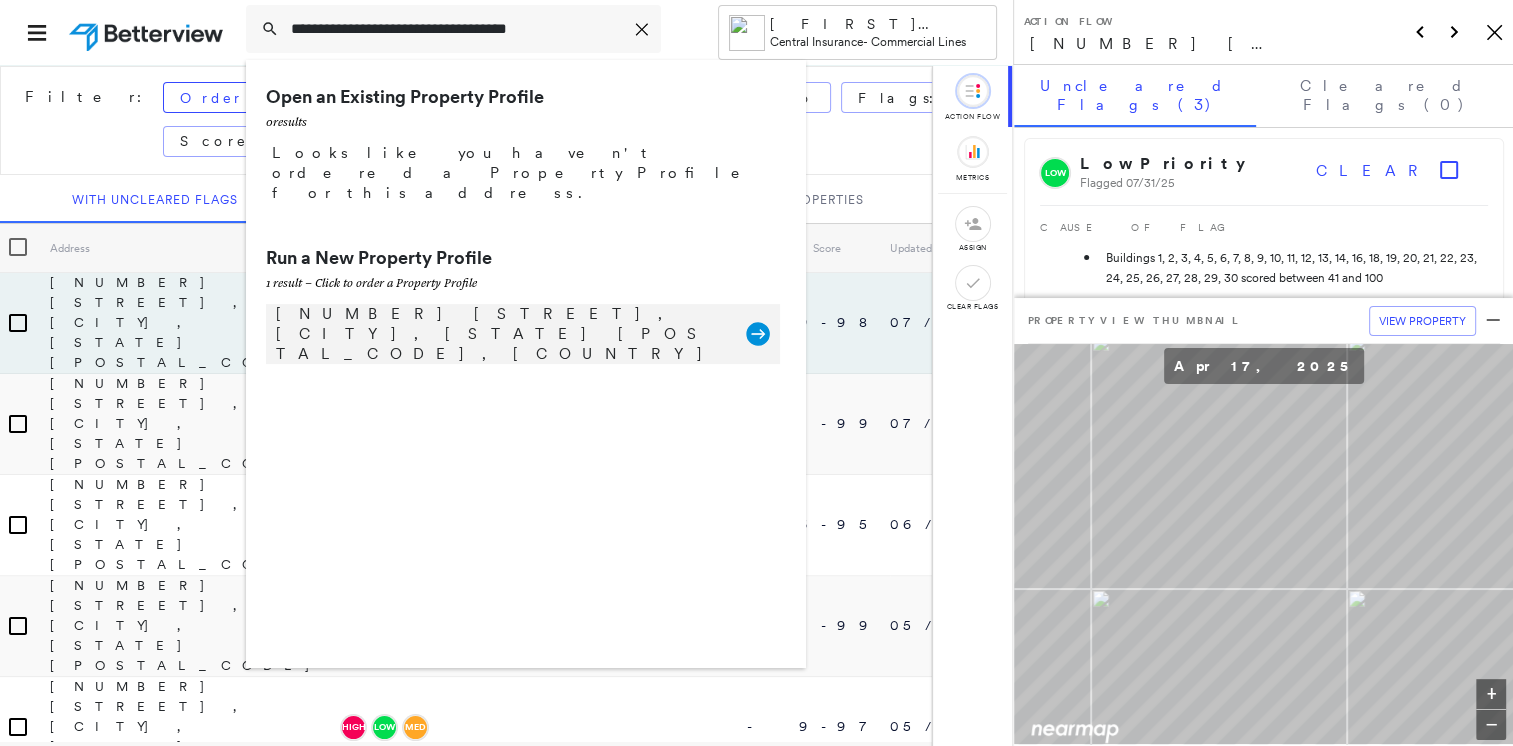 type on "**********" 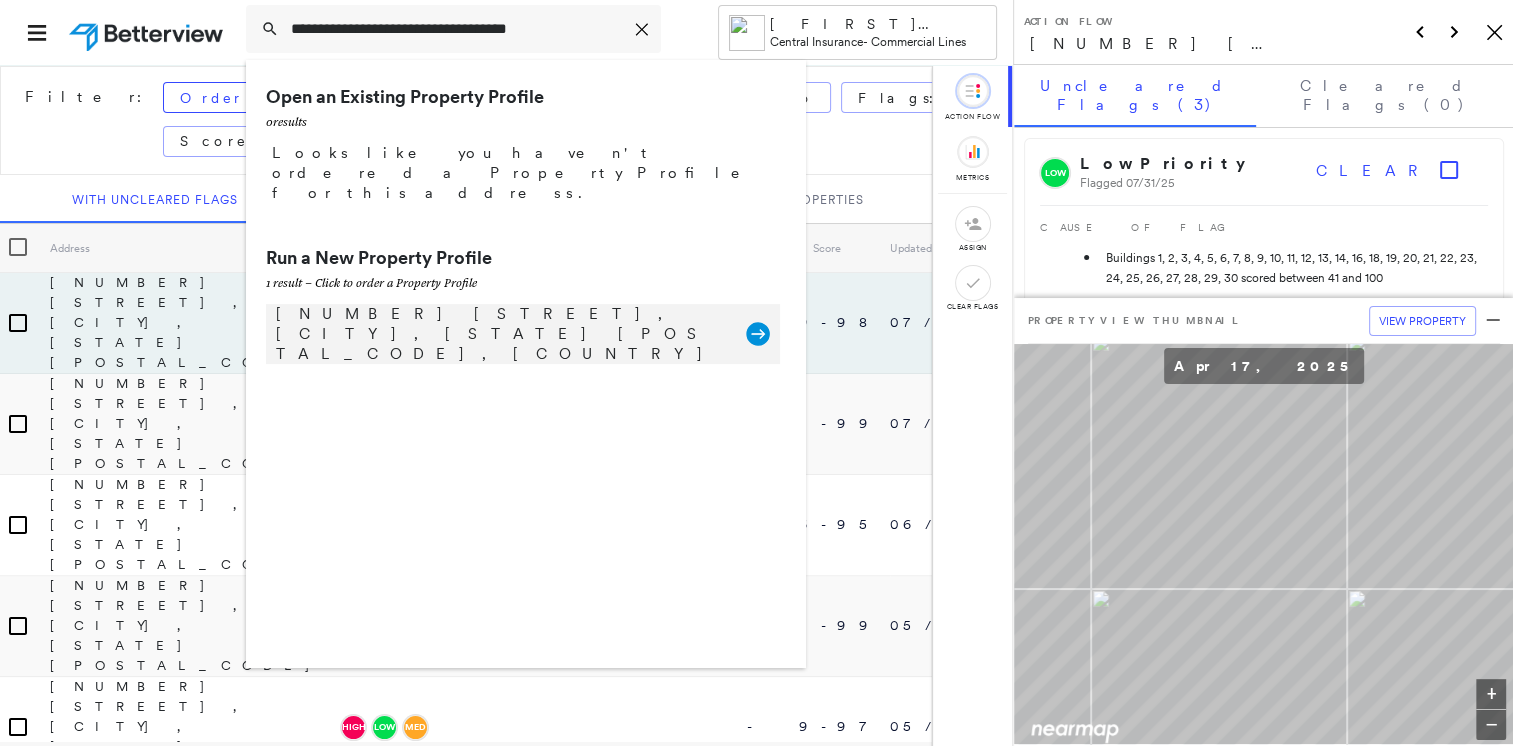 click on "[NUMBER] [STREET], [CITY], [STATE] [POSTAL_CODE], [COUNTRY]" at bounding box center [501, 334] 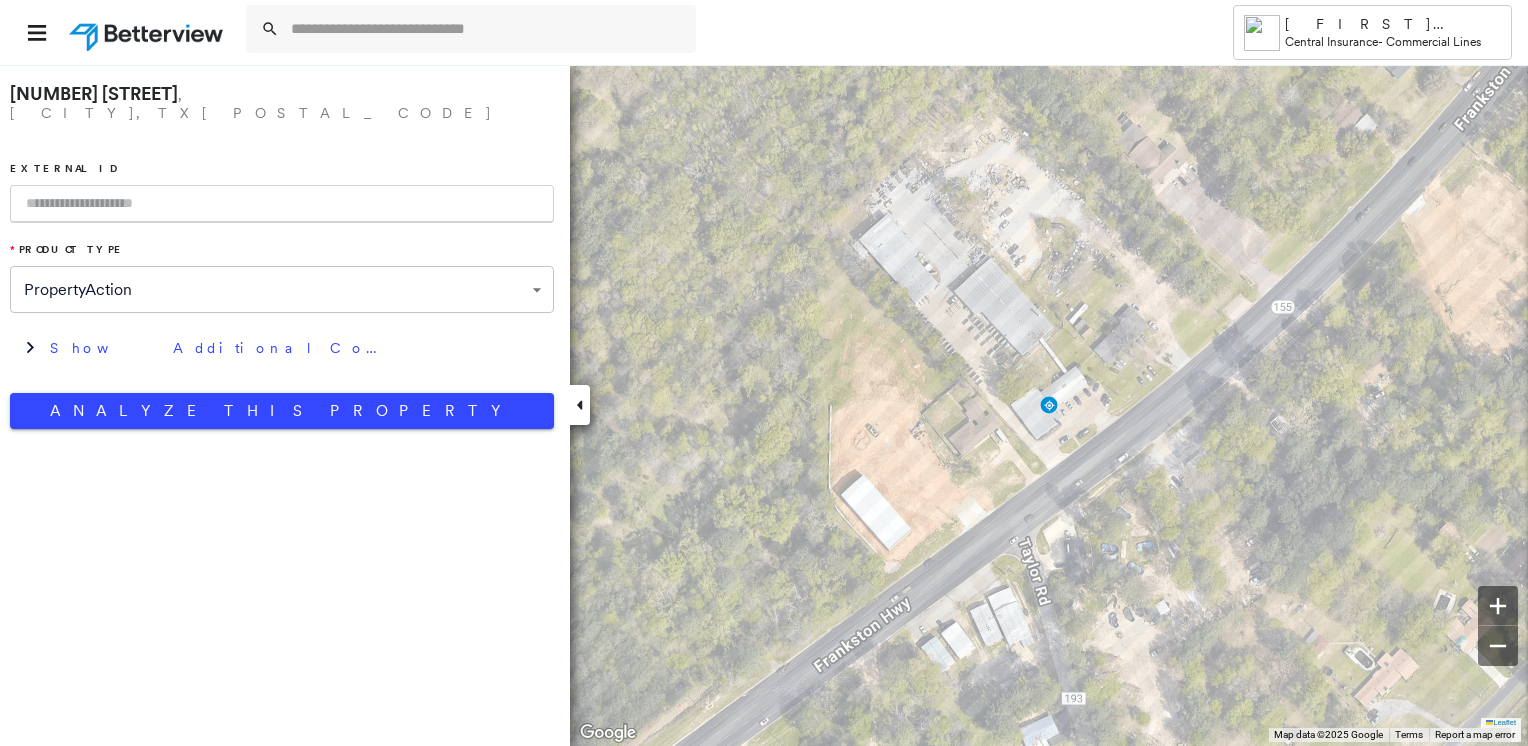click at bounding box center [282, 204] 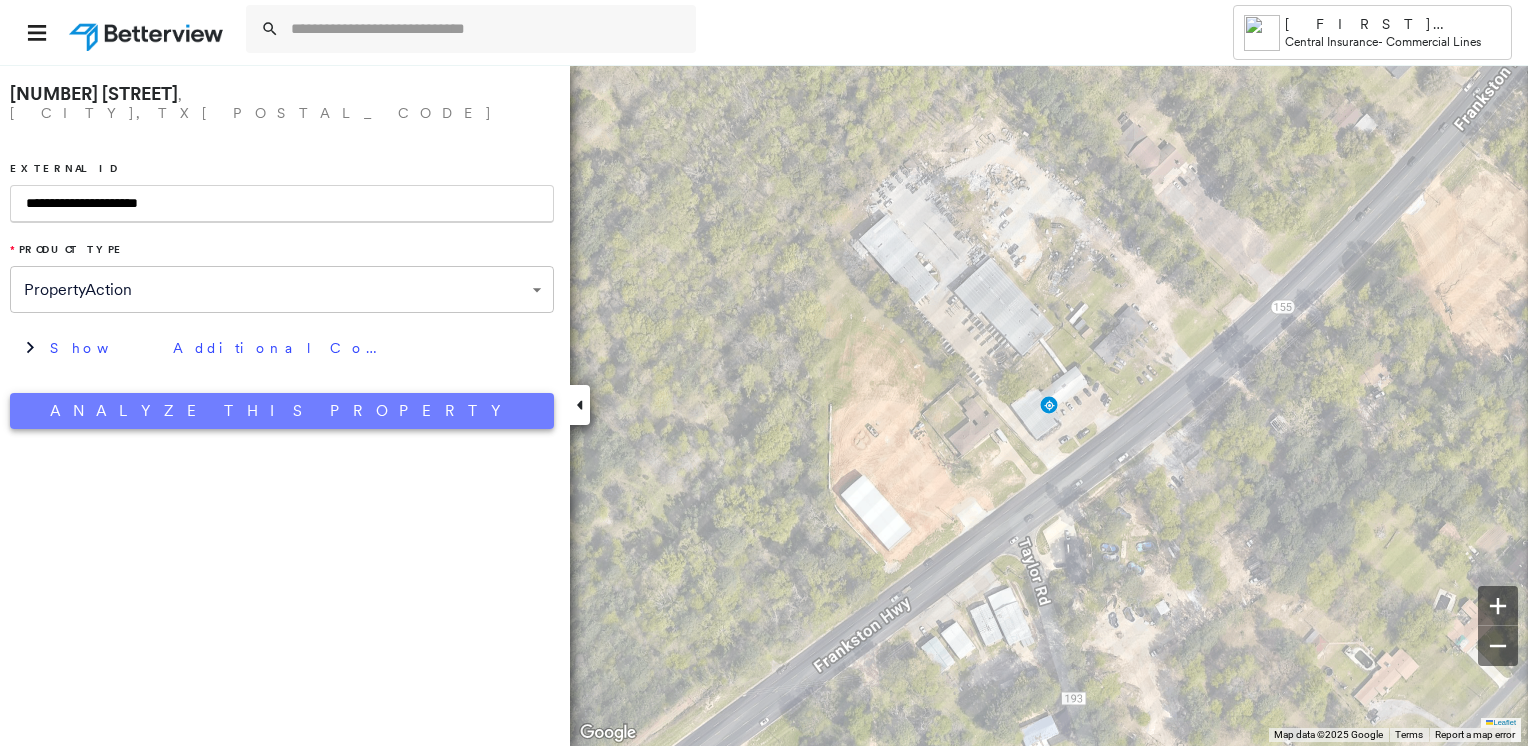 type on "**********" 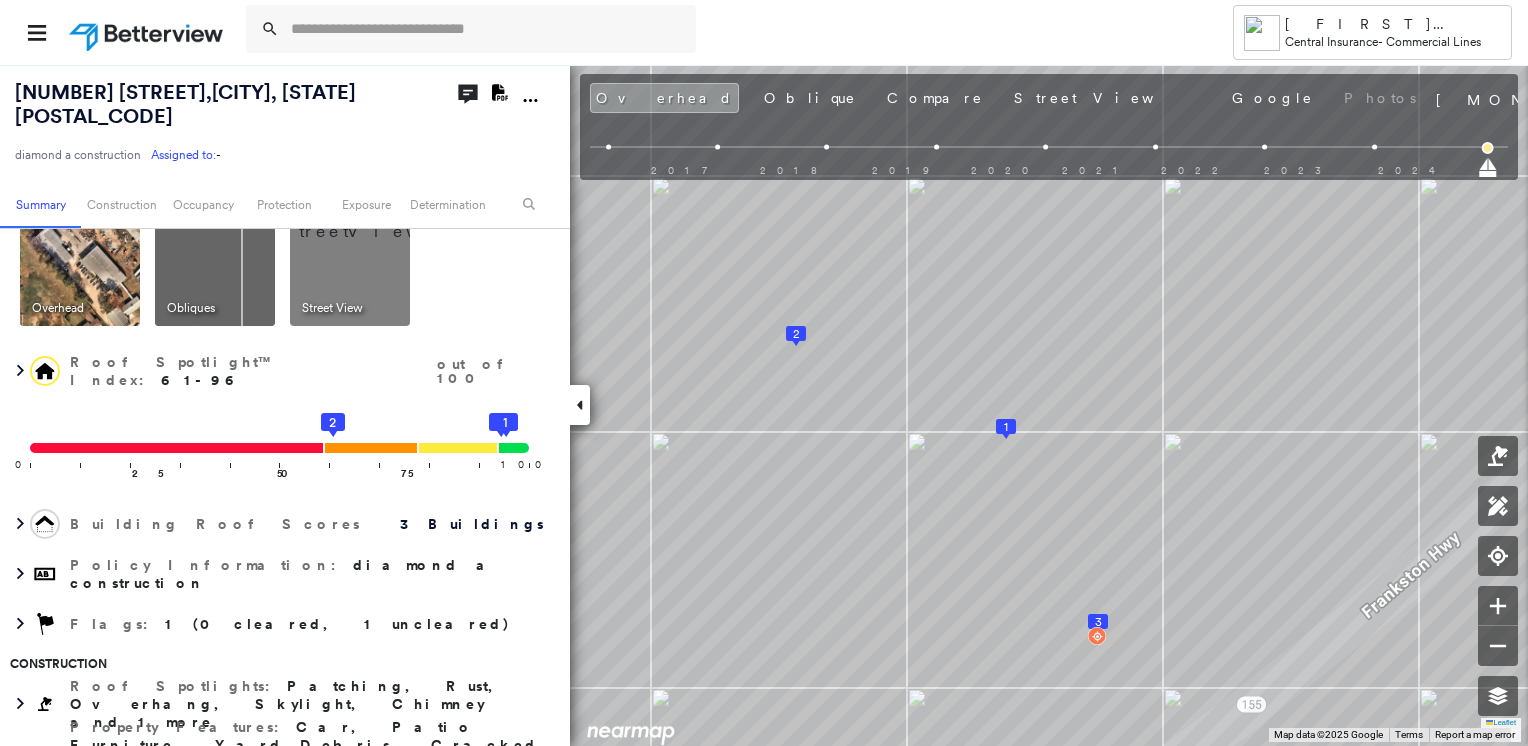 scroll, scrollTop: 0, scrollLeft: 0, axis: both 